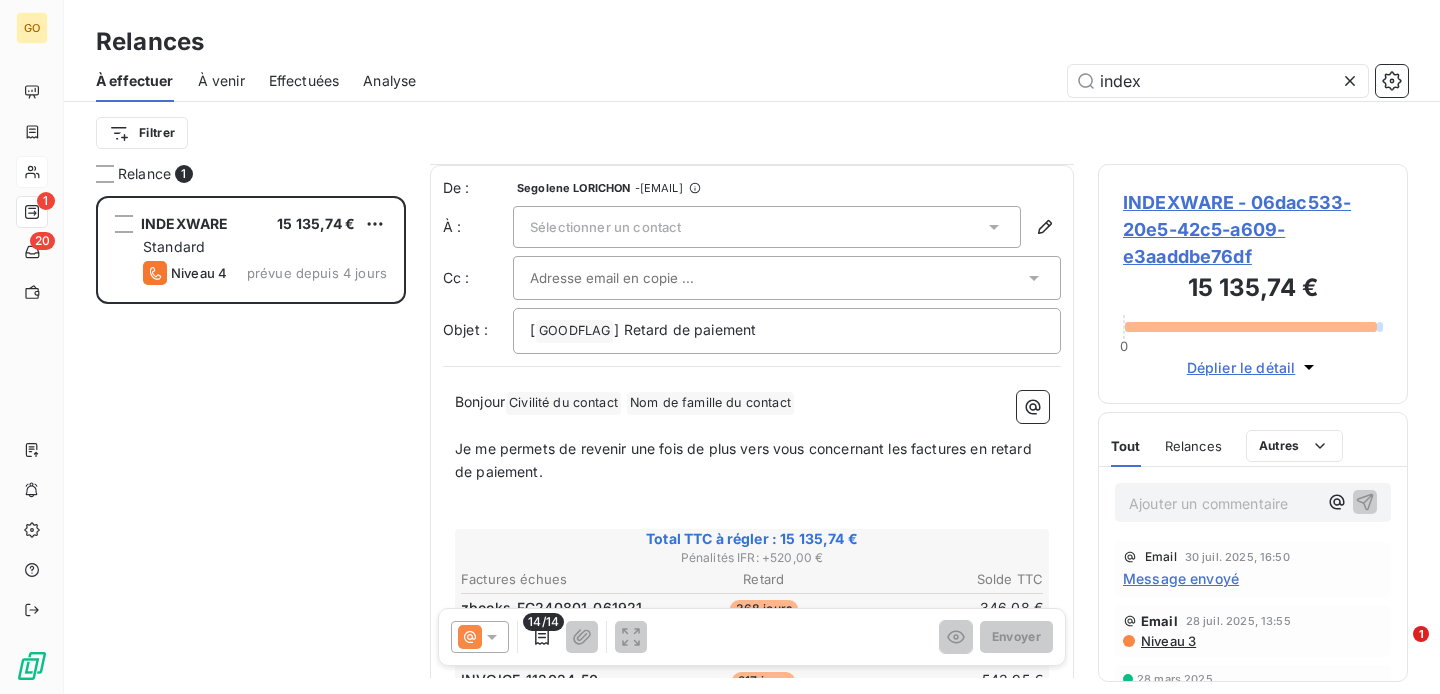 scroll, scrollTop: 0, scrollLeft: 0, axis: both 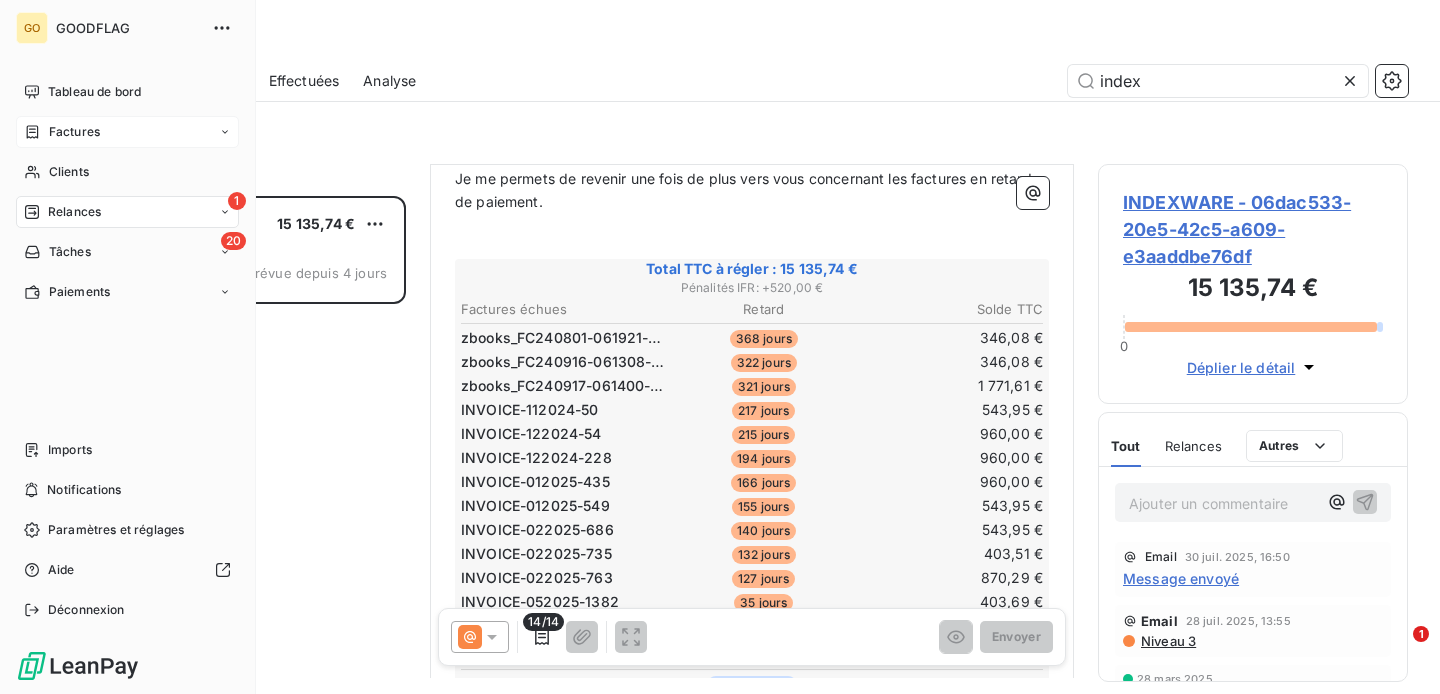 click on "Factures" at bounding box center [74, 132] 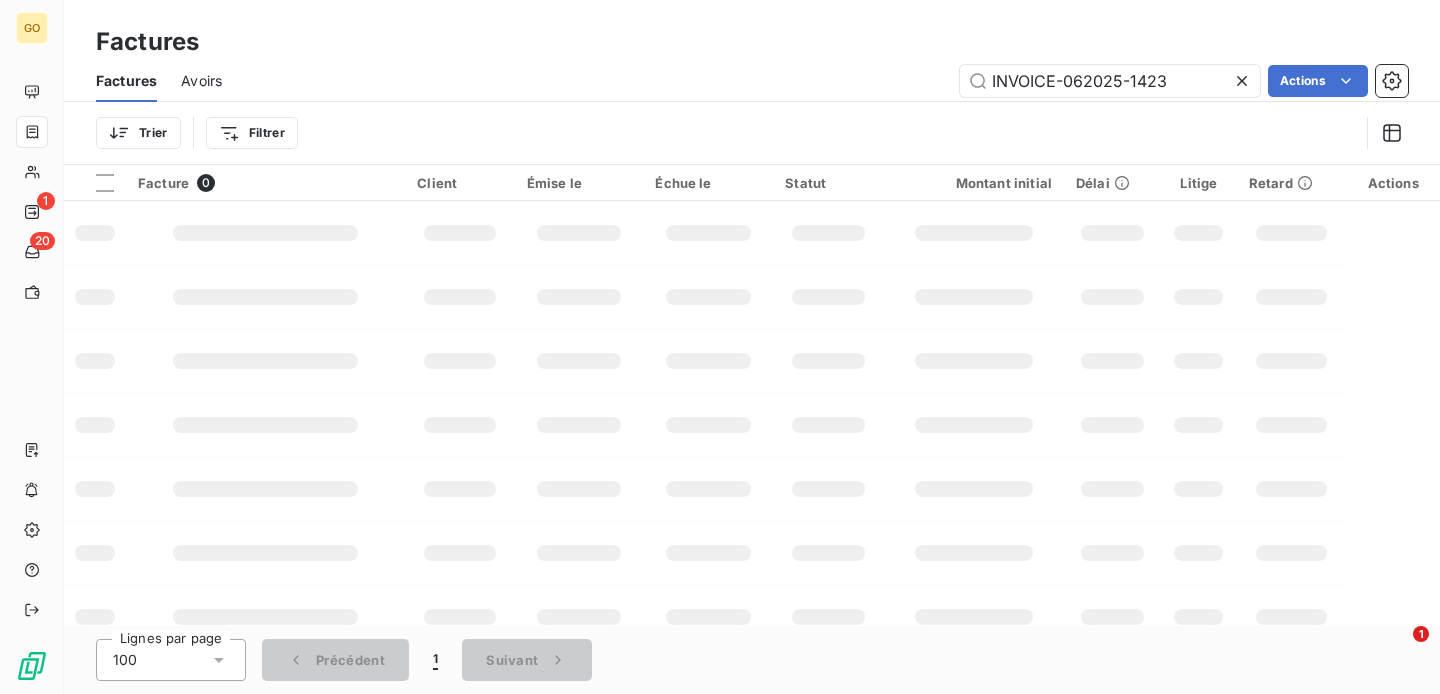 click on "INVOICE-062025-1423" at bounding box center (1110, 81) 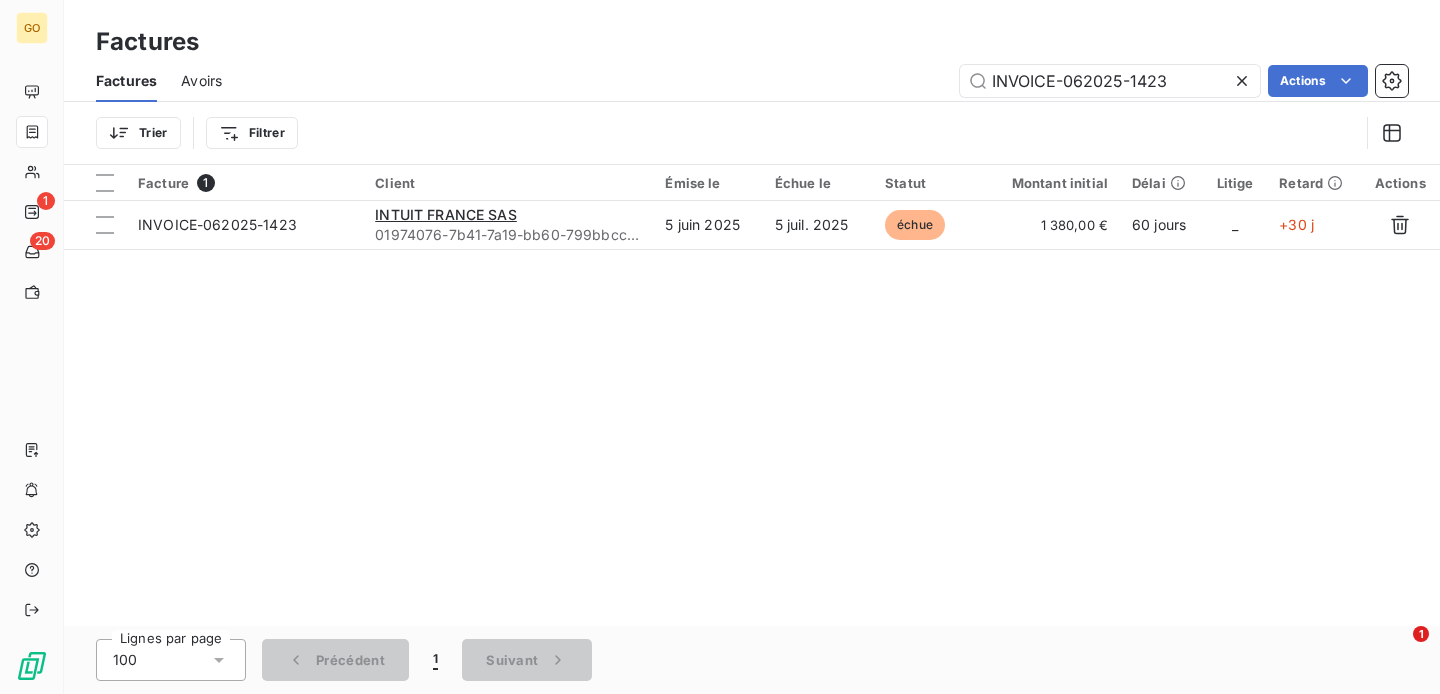 click on "INVOICE-062025-1423" at bounding box center (1110, 81) 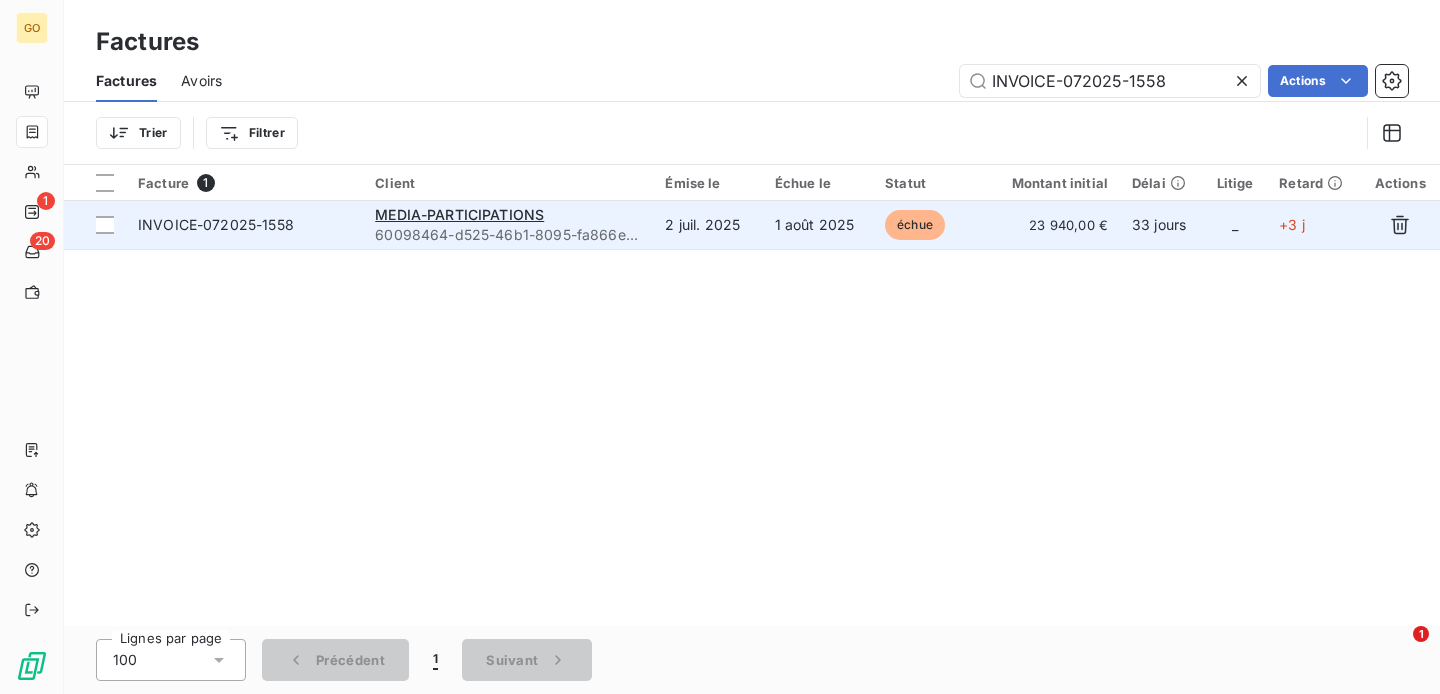 type on "INVOICE-072025-1558" 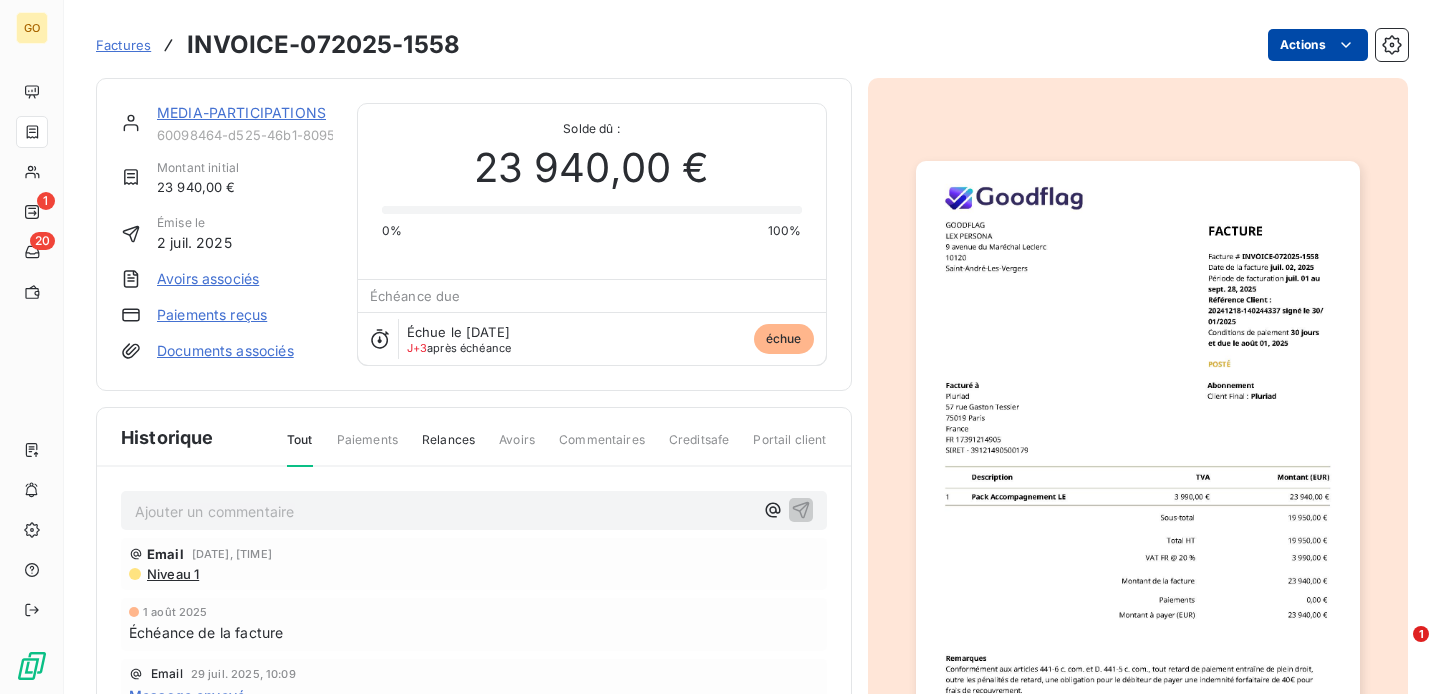 click on "GO 1 20 Factures Actions MEDIA-PARTICIPATIONS [UUID] Montant initial [PRICE] Émise le [DATE] Avoirs associés Paiements reçus Documents associés Solde dû : [PRICE] 0% 100% Échéance due Échue le [DATE] J+3  après échéance échue Historique Tout Paiements Relances Avoirs Commentaires Creditsafe Portail client Ajouter un commentaire ﻿ Email [DATE], [TIME] Niveau 1 [DATE] Échéance de la facture Email [DATE], [TIME] Message envoyé Email [DATE], [TIME] Echec Notification [DATE] Émission de la facture
1" at bounding box center [720, 347] 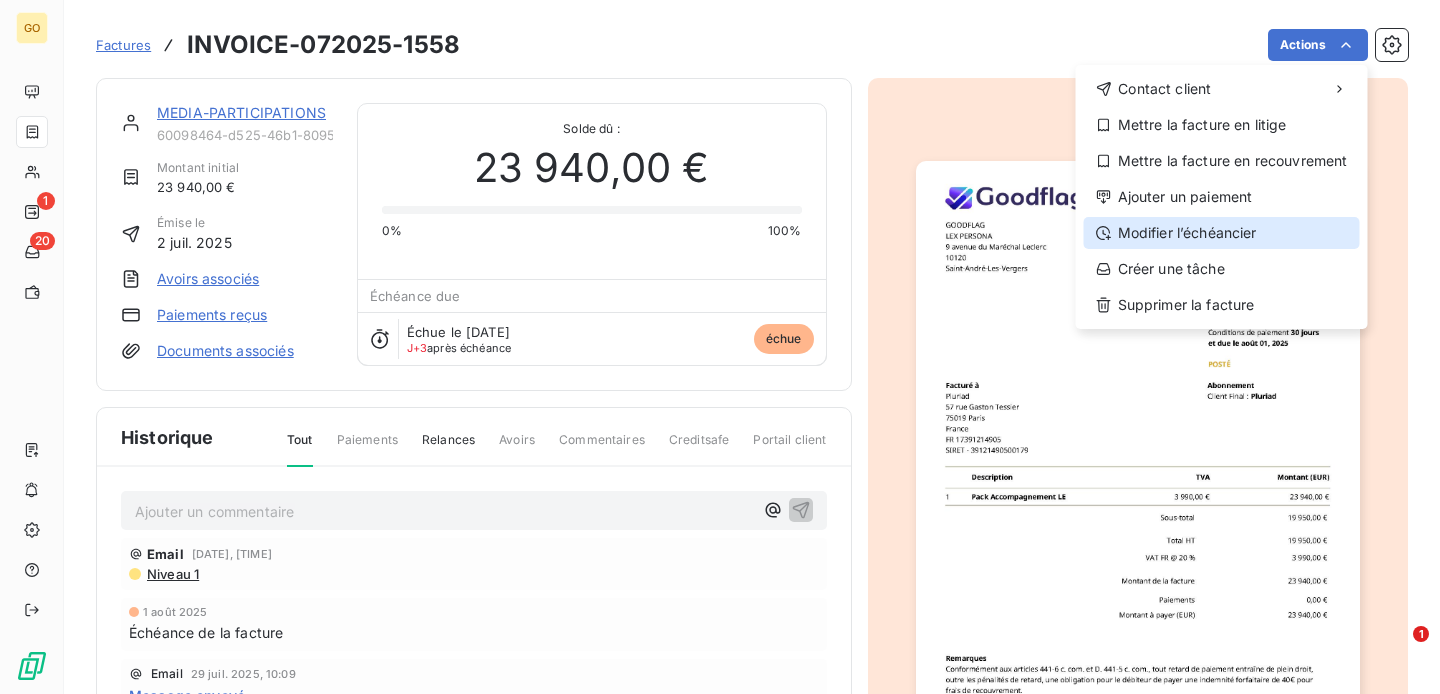click on "Modifier l’échéancier" at bounding box center [1222, 233] 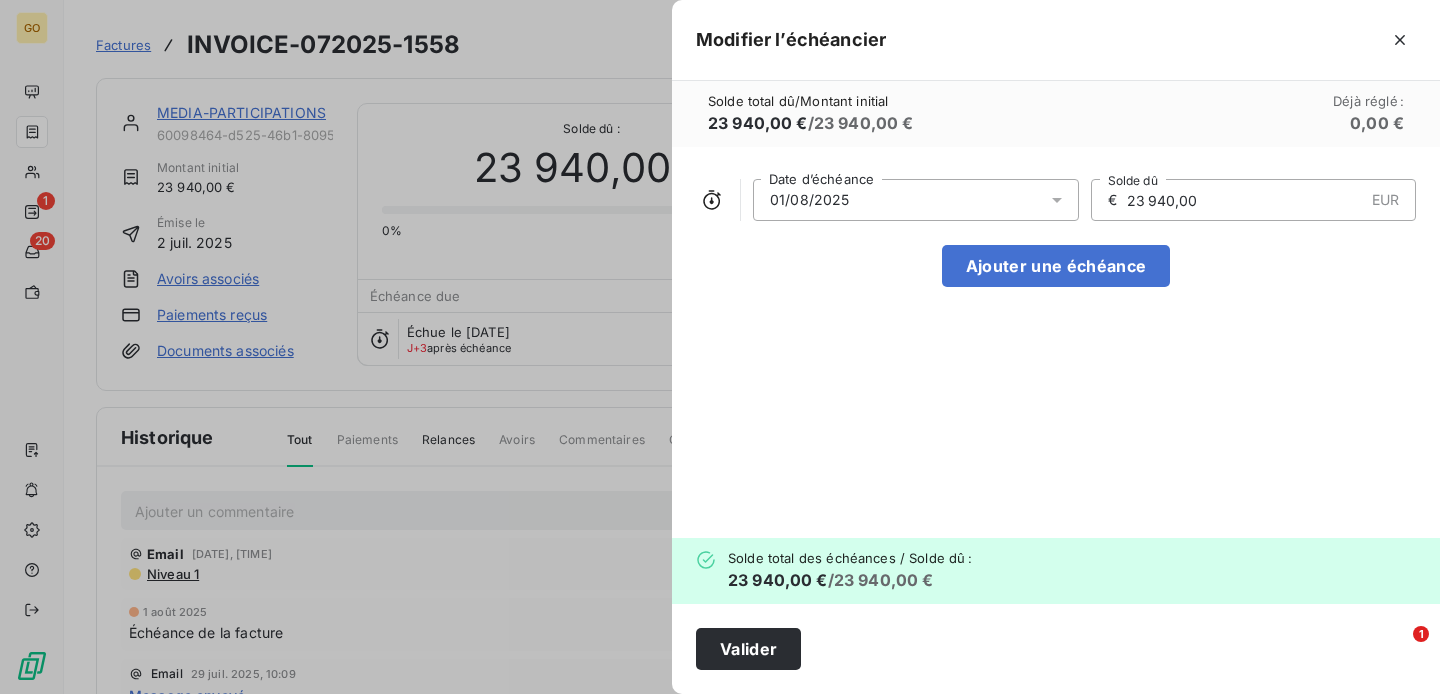 click 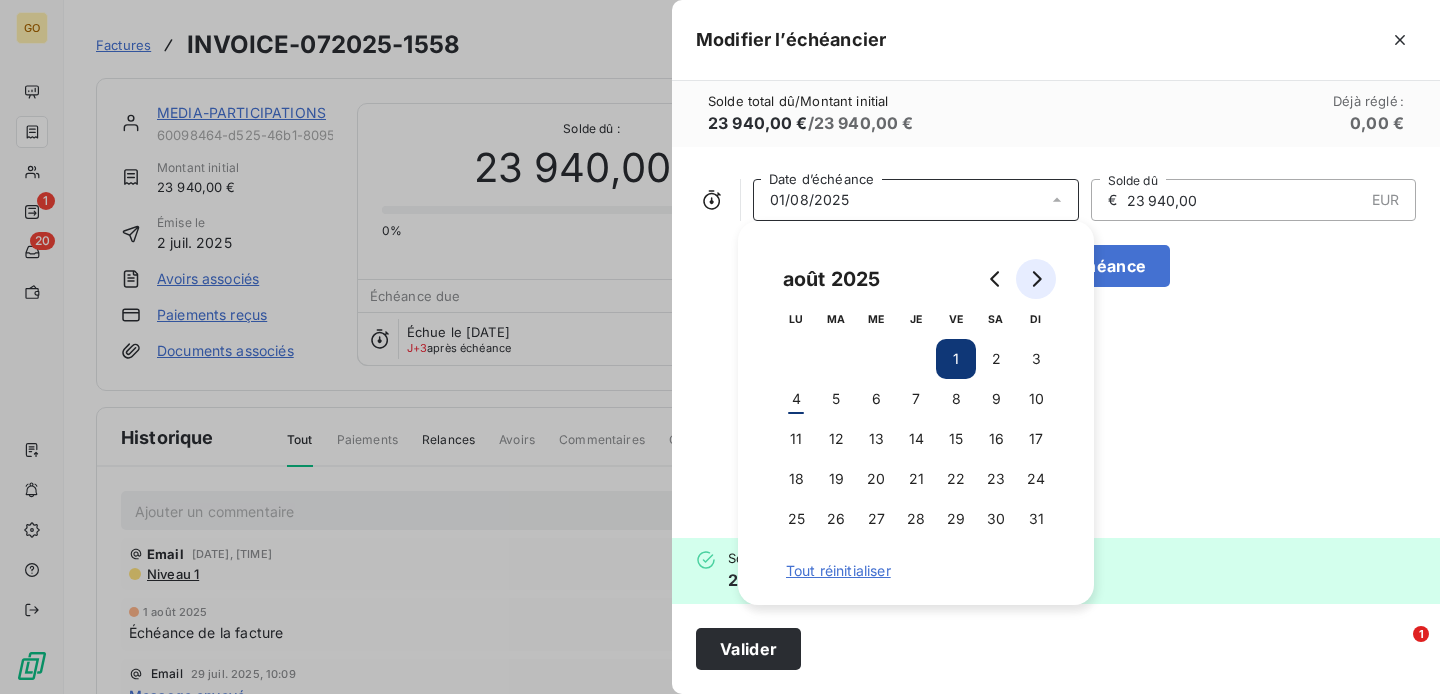 click 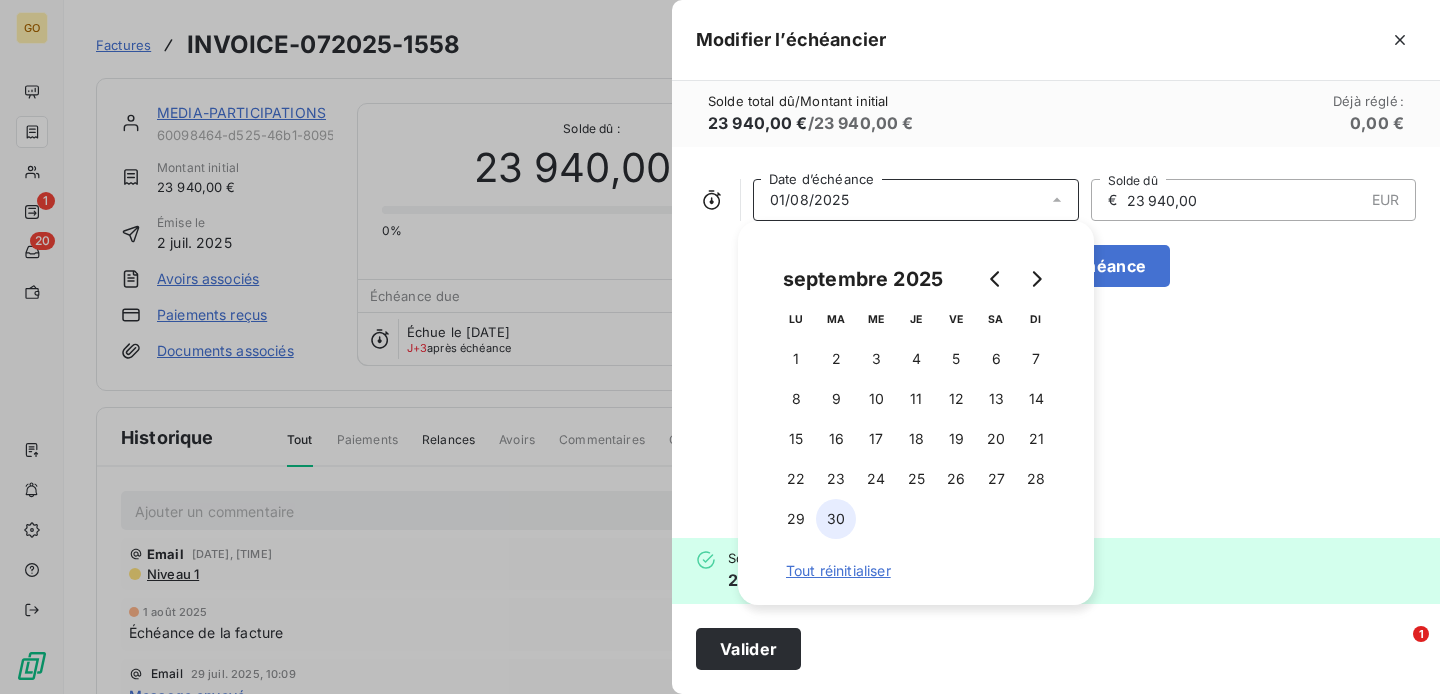 click on "30" at bounding box center (836, 519) 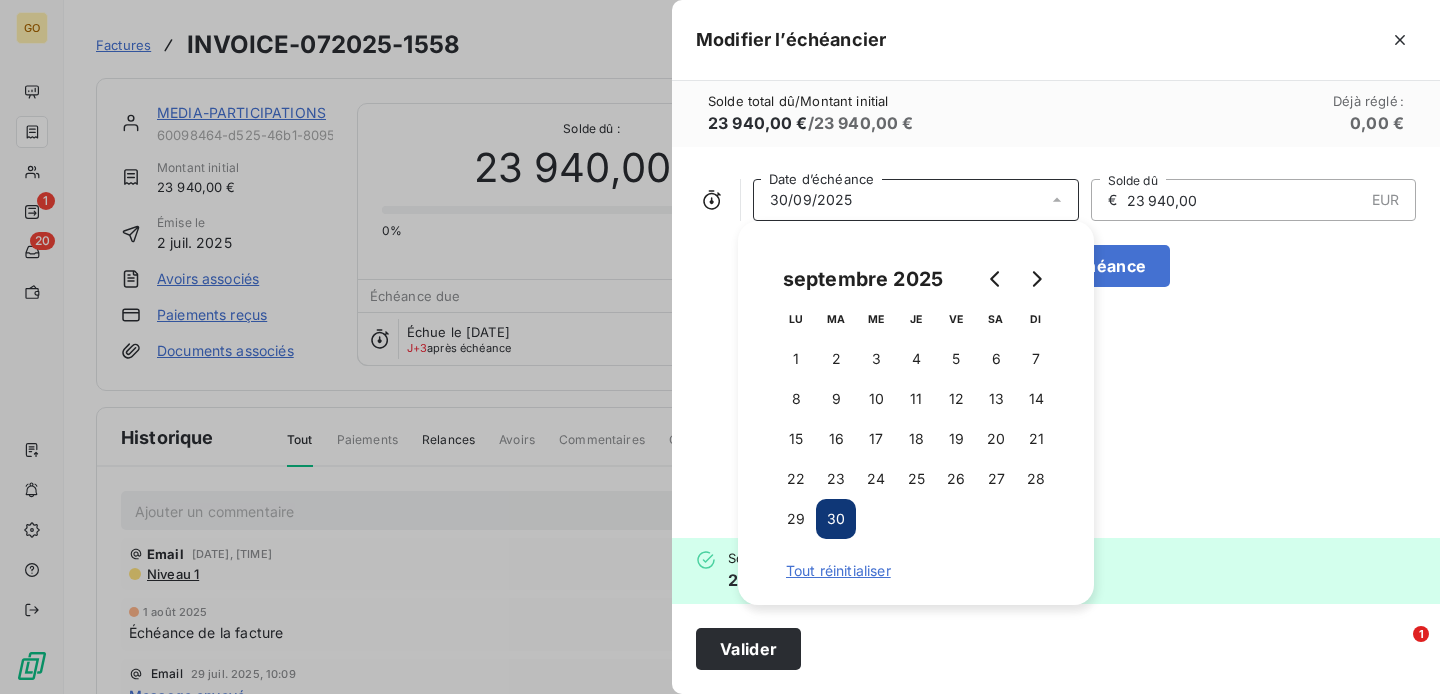 click on "Valider" at bounding box center [1056, 649] 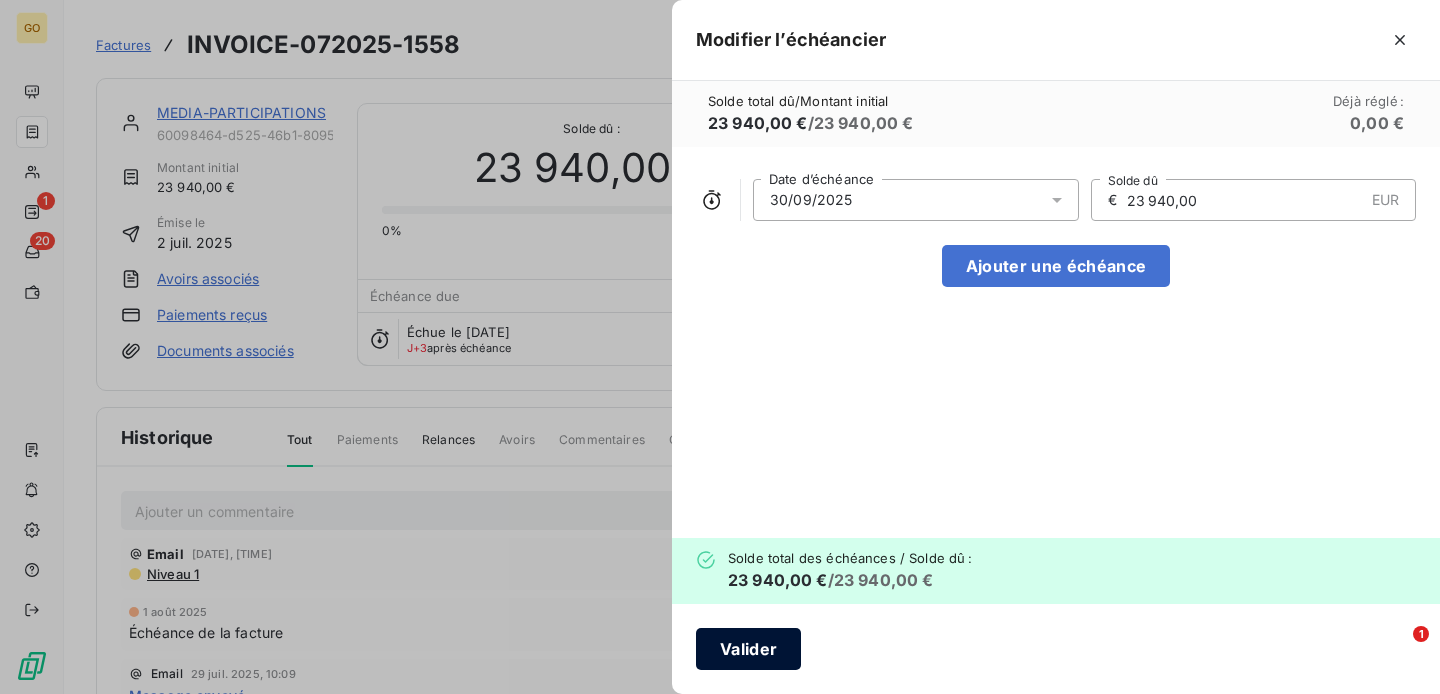 click on "Valider" at bounding box center [748, 649] 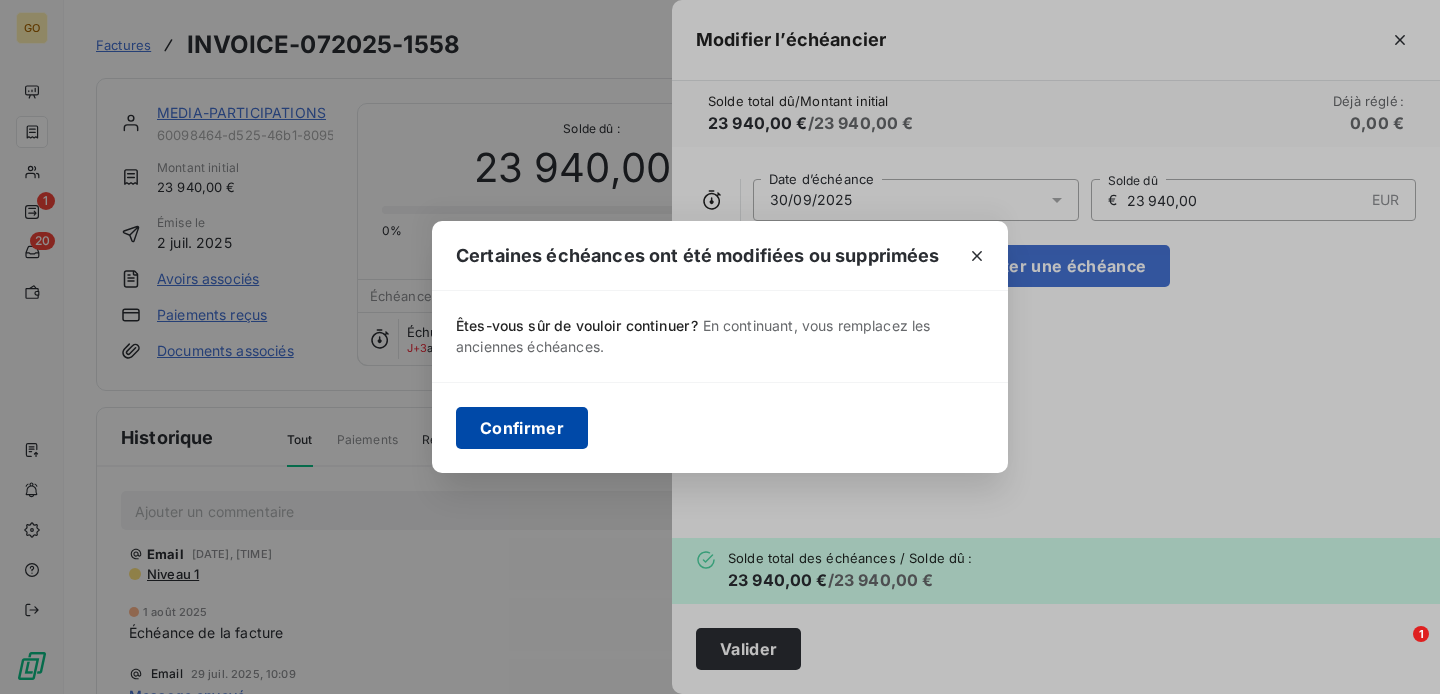 click on "Confirmer" at bounding box center [522, 428] 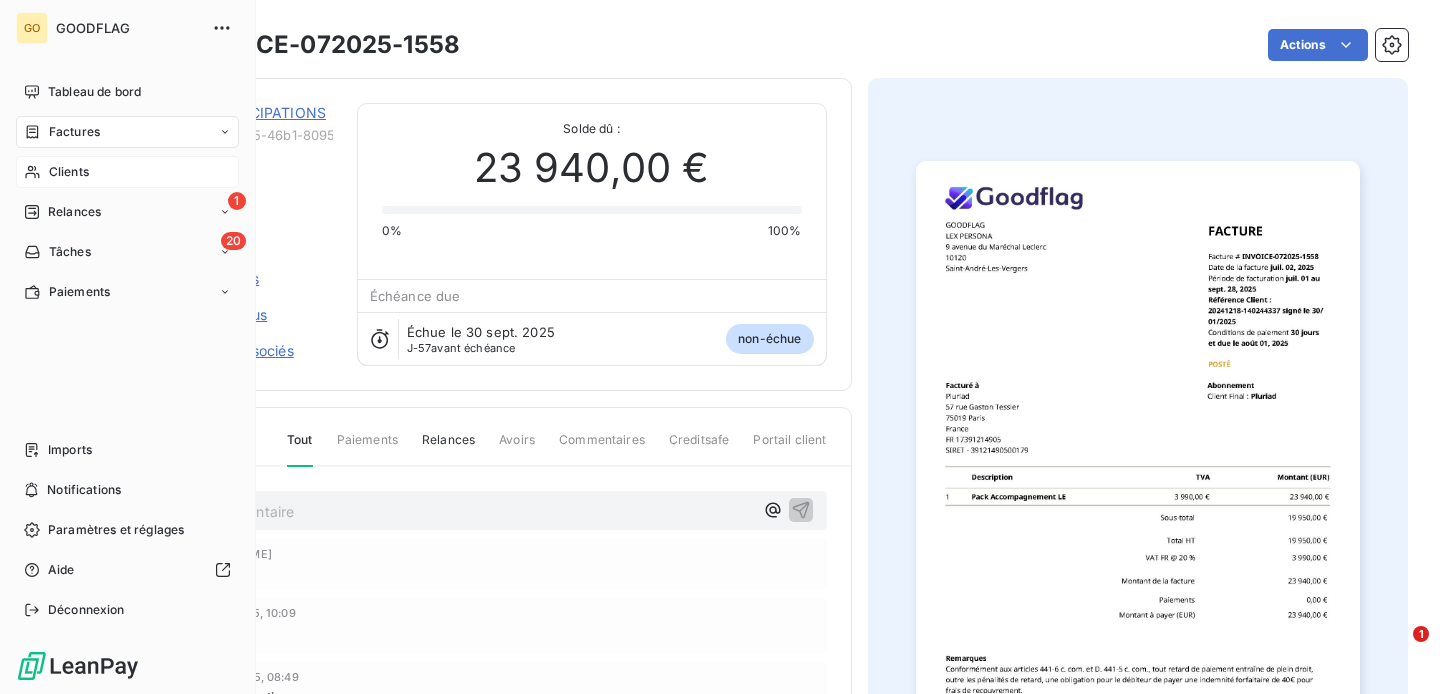 click on "Clients" at bounding box center [69, 172] 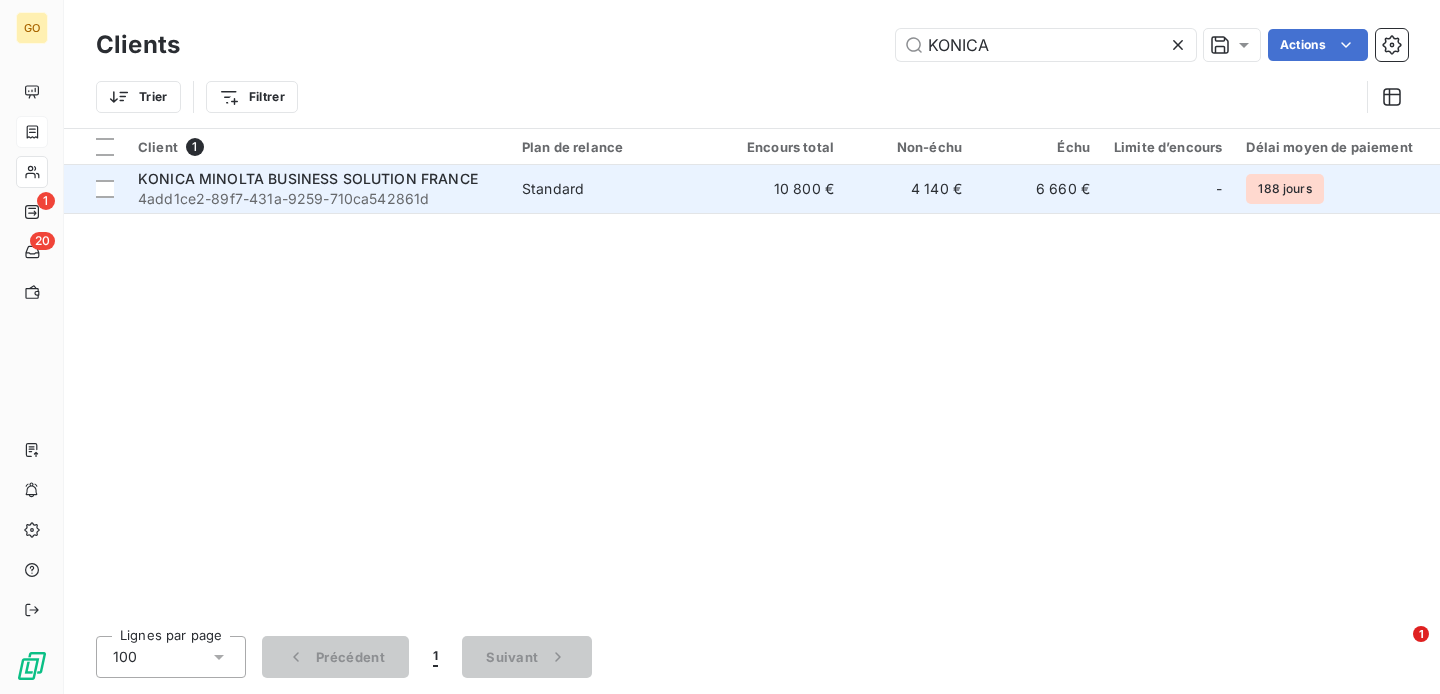type on "KONICA" 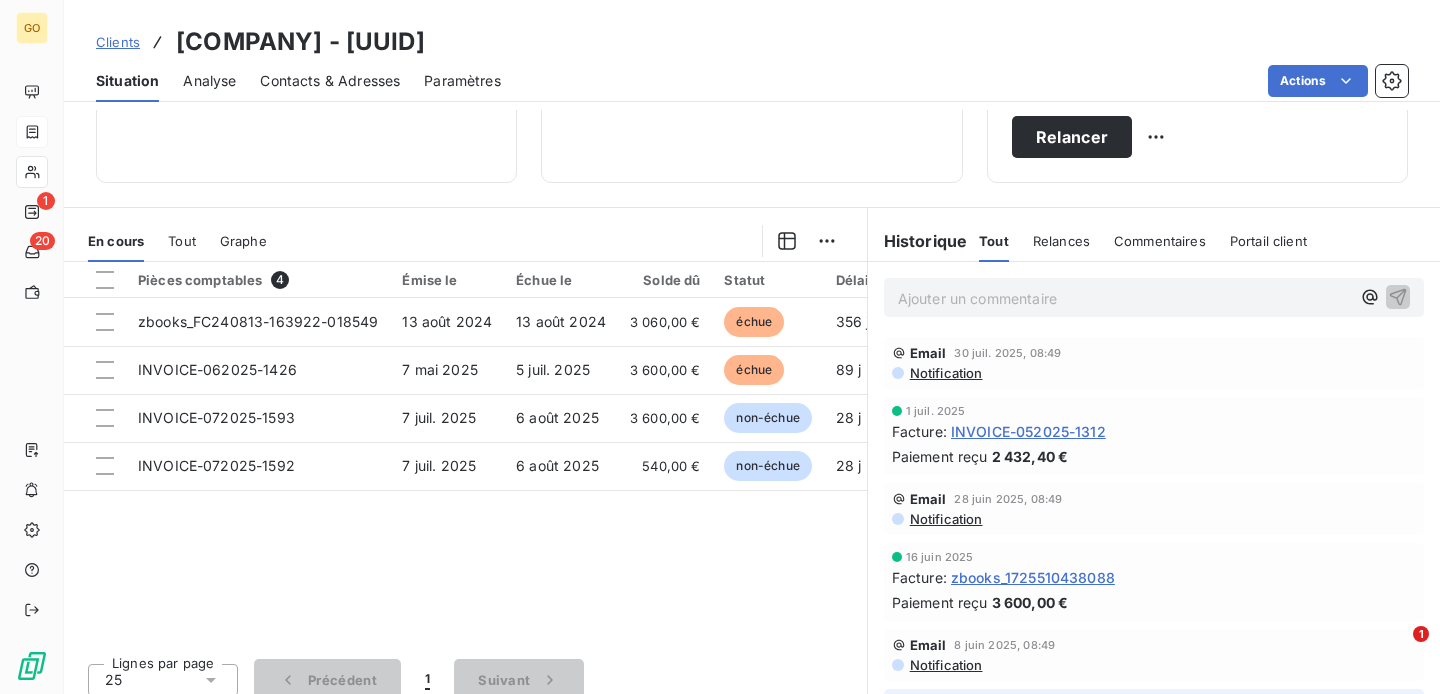 scroll, scrollTop: 362, scrollLeft: 0, axis: vertical 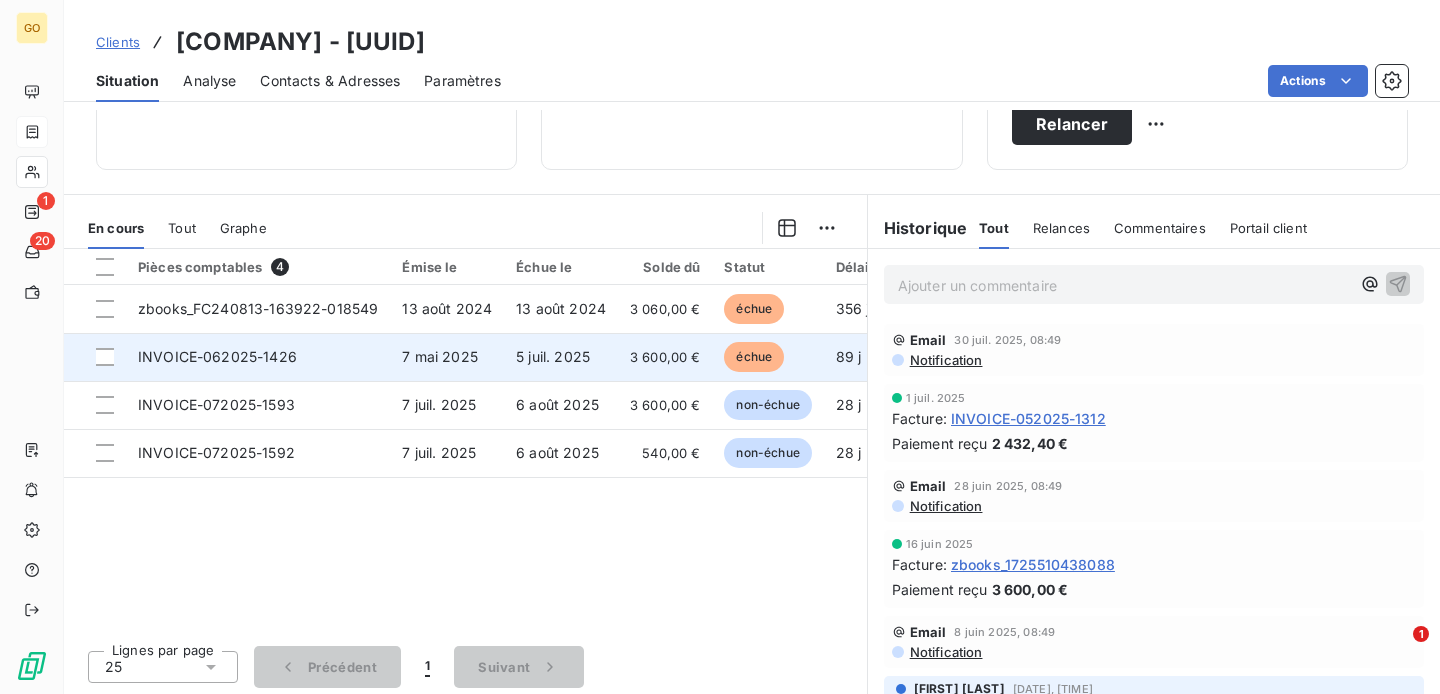 click on "INVOICE-062025-1426" at bounding box center (217, 356) 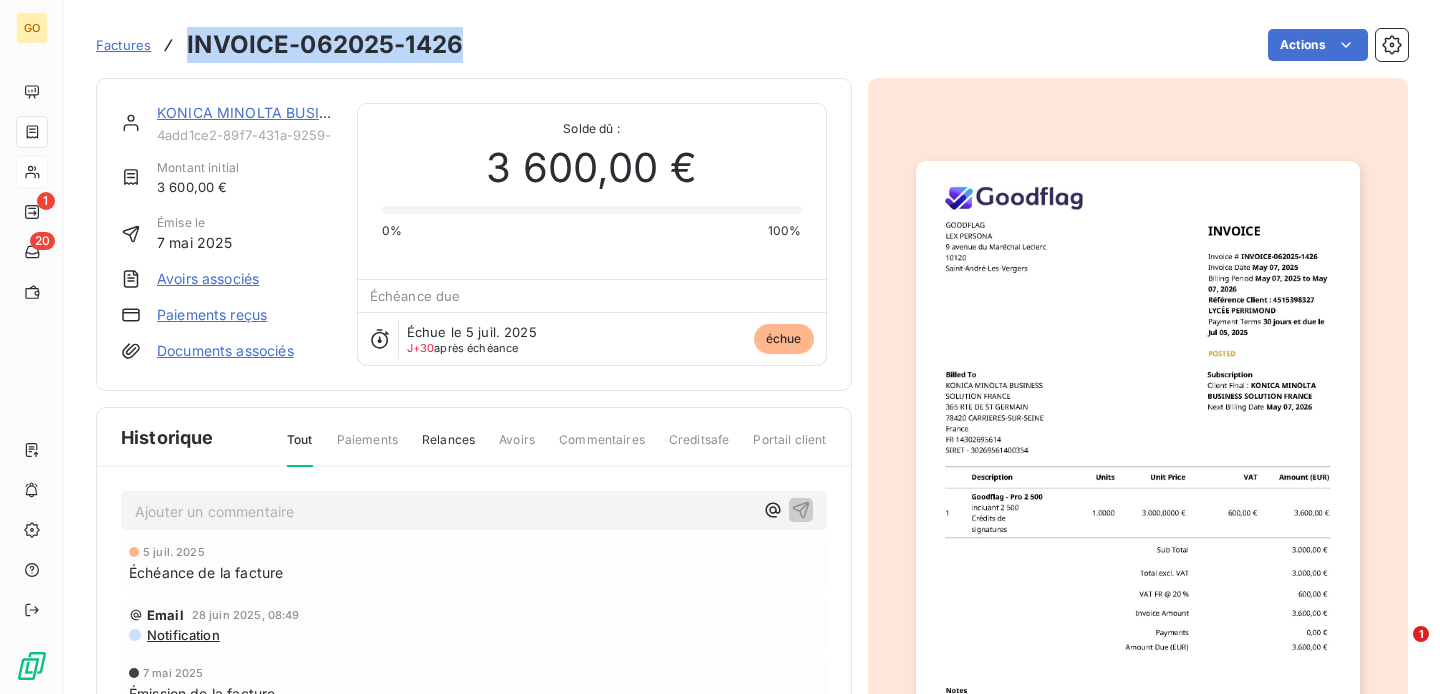 drag, startPoint x: 462, startPoint y: 44, endPoint x: 185, endPoint y: 47, distance: 277.01624 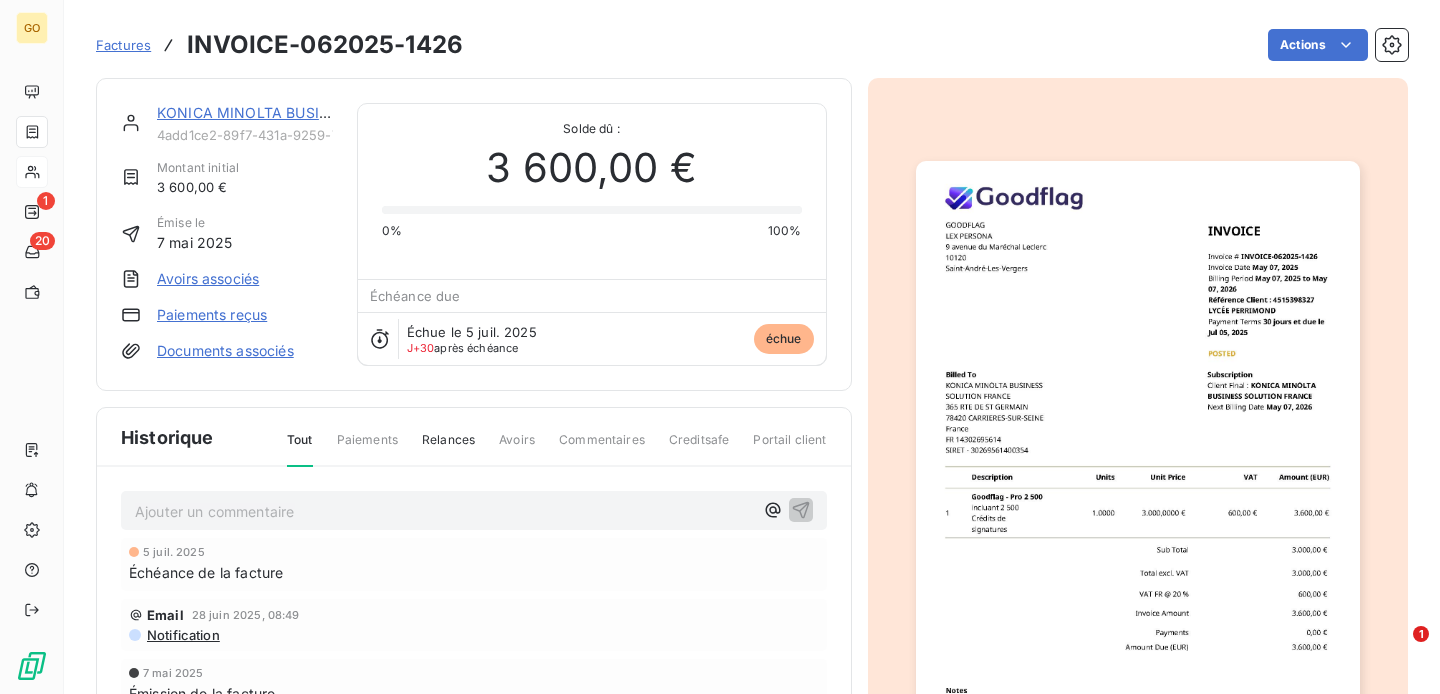 click on "Relances" at bounding box center (448, 448) 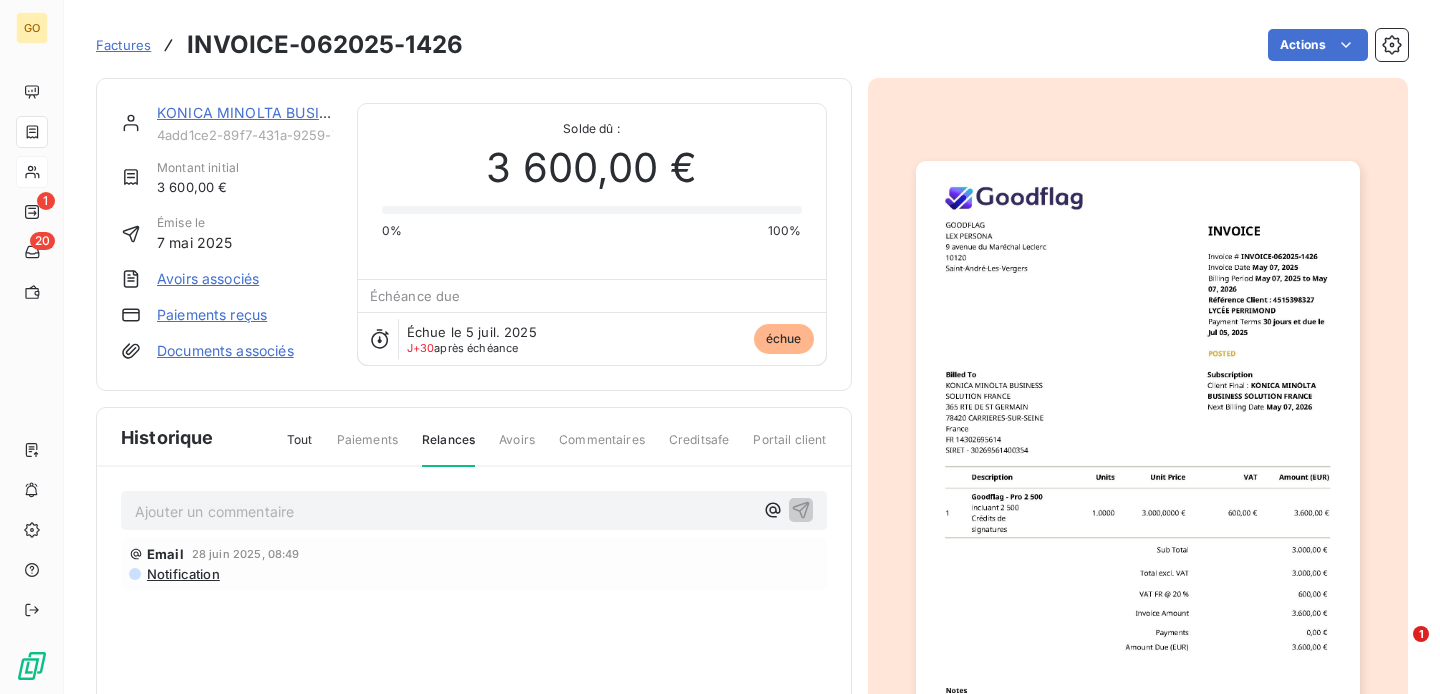 click on "Paiements" at bounding box center (367, 448) 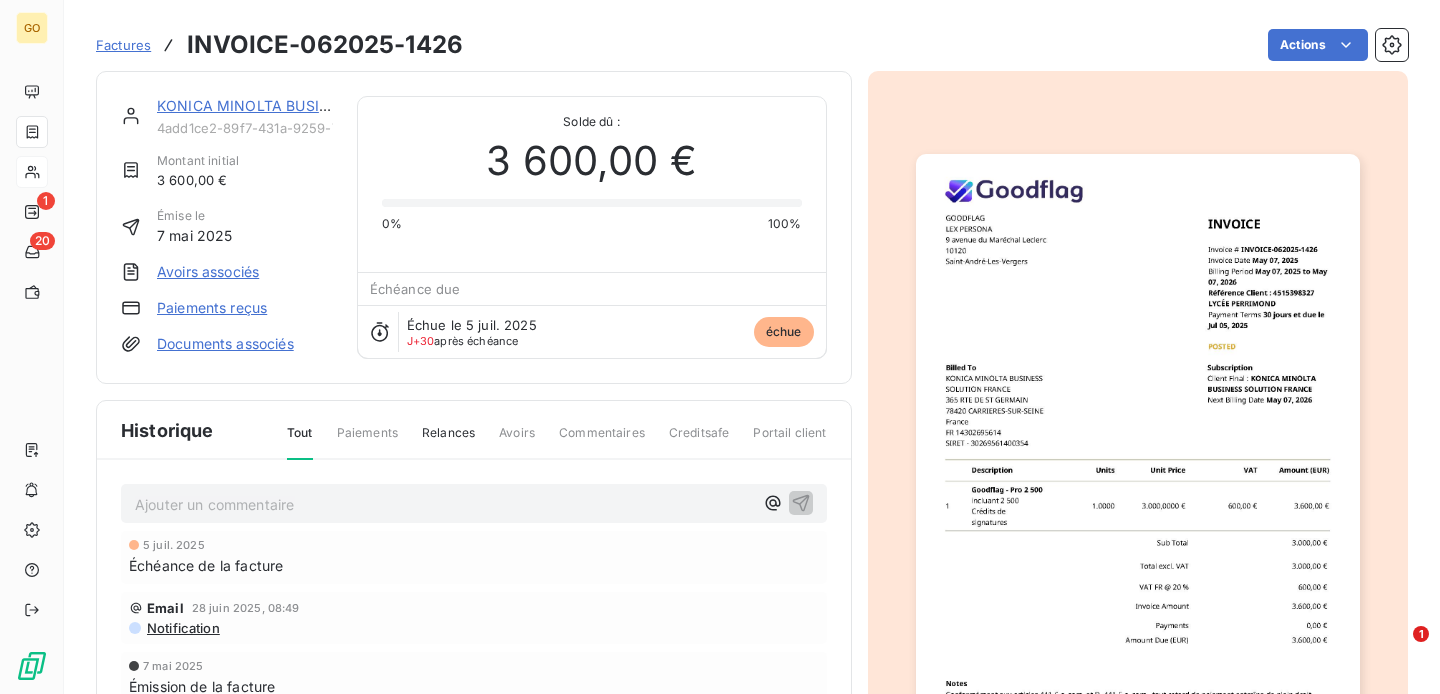 scroll, scrollTop: 0, scrollLeft: 0, axis: both 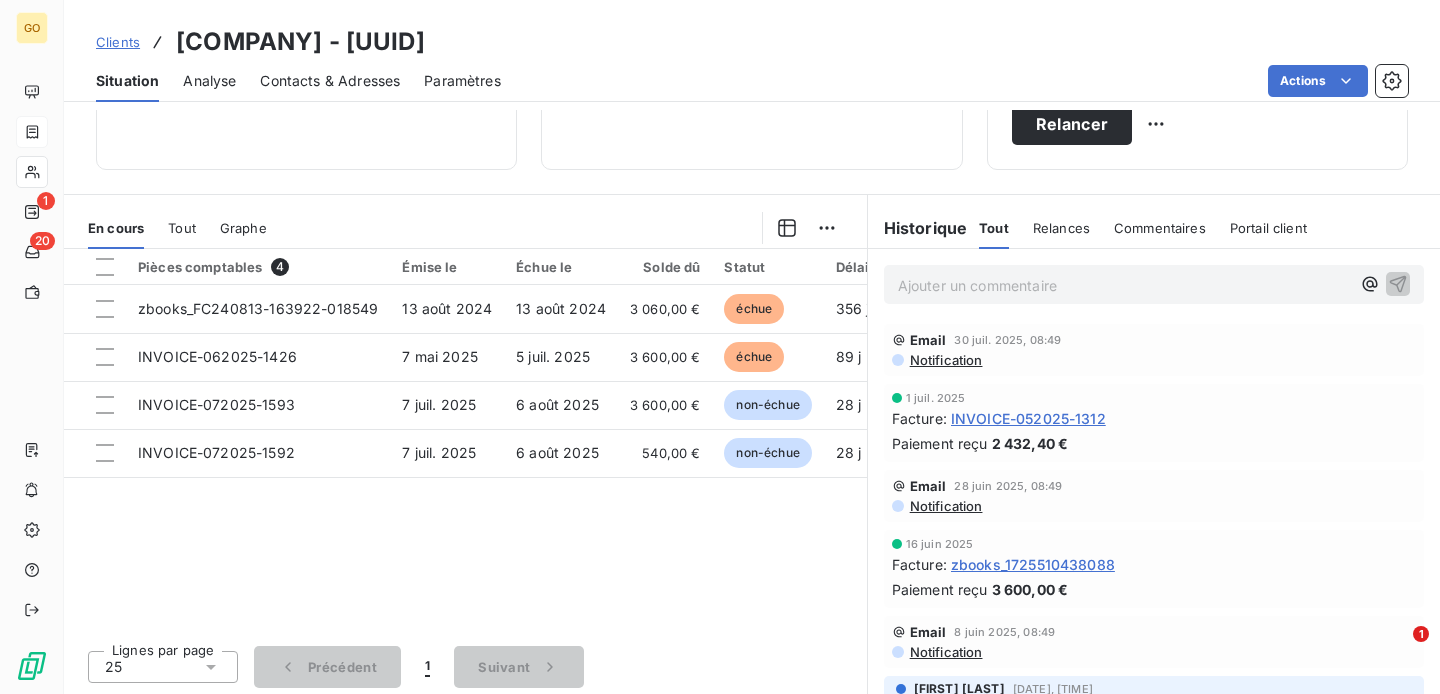 click on "Pièces comptables 4 Émise le Échue le Solde dû Statut Délai   Retard   [ID] [DATE] [DATE] [PRICE] échue [DAYS] j +[DAYS] j [INVOICE] [DATE] [DATE] [PRICE] échue [DAYS] j +[DAYS] j [INVOICE] [DATE] [DATE] [PRICE] non-échue [DAYS] j -[DAYS] j [INVOICE] [DATE] [DATE] [PRICE] non-échue [DAYS] j -[DAYS] j" at bounding box center [465, 441] 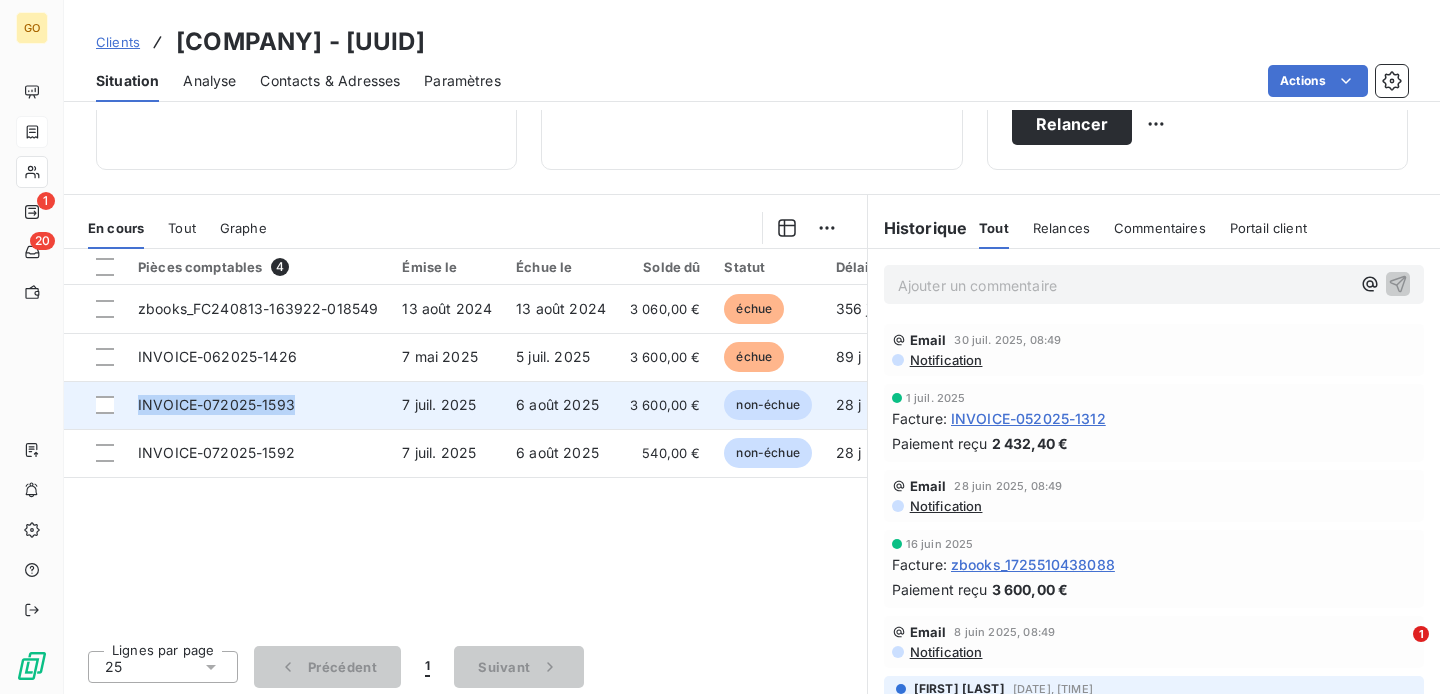 drag, startPoint x: 297, startPoint y: 404, endPoint x: 138, endPoint y: 407, distance: 159.0283 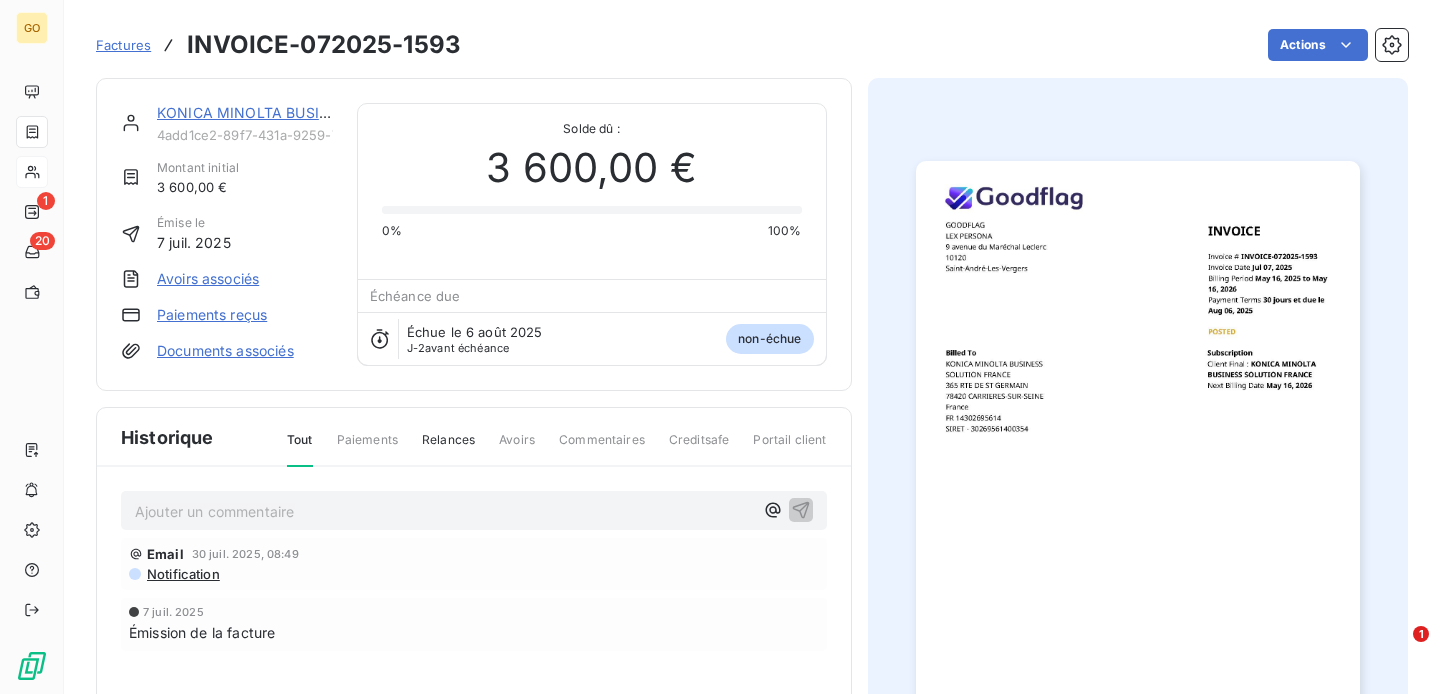 click on "INVOICE-072025-1593" at bounding box center [324, 45] 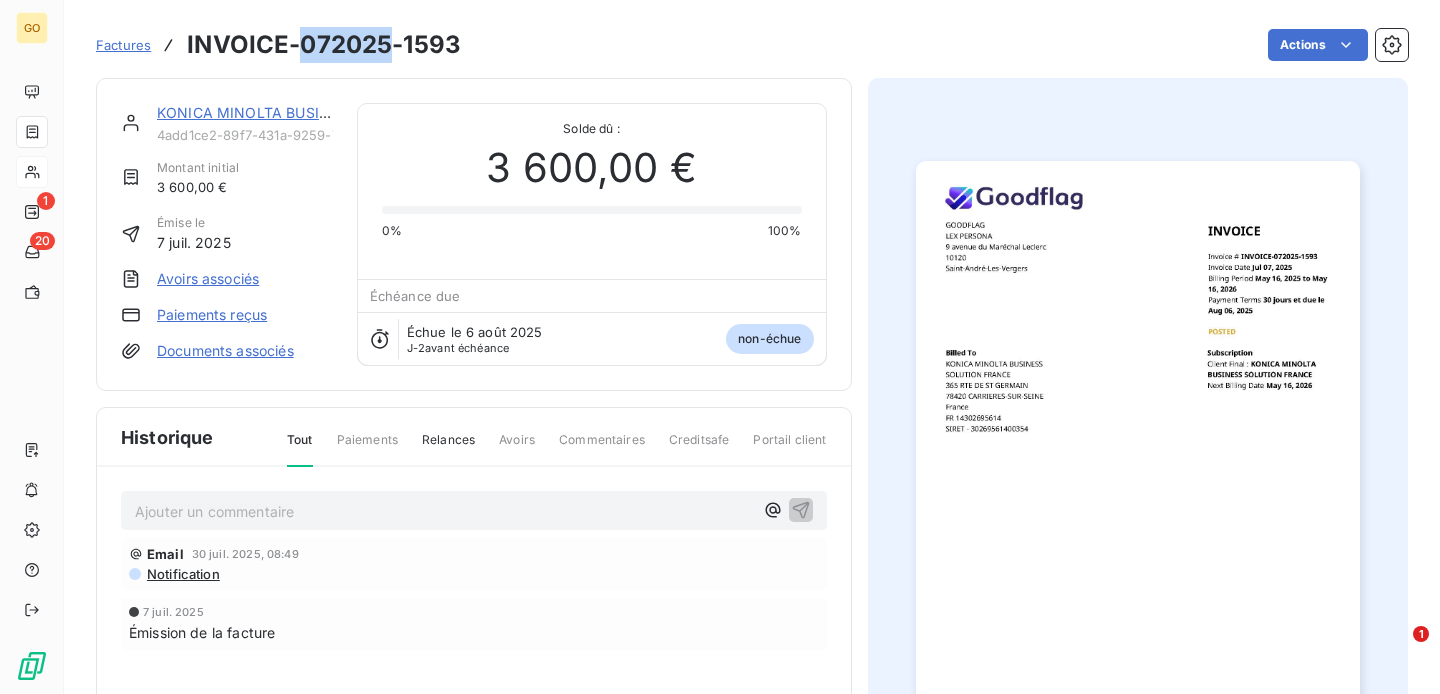 click on "INVOICE-072025-1593" at bounding box center [324, 45] 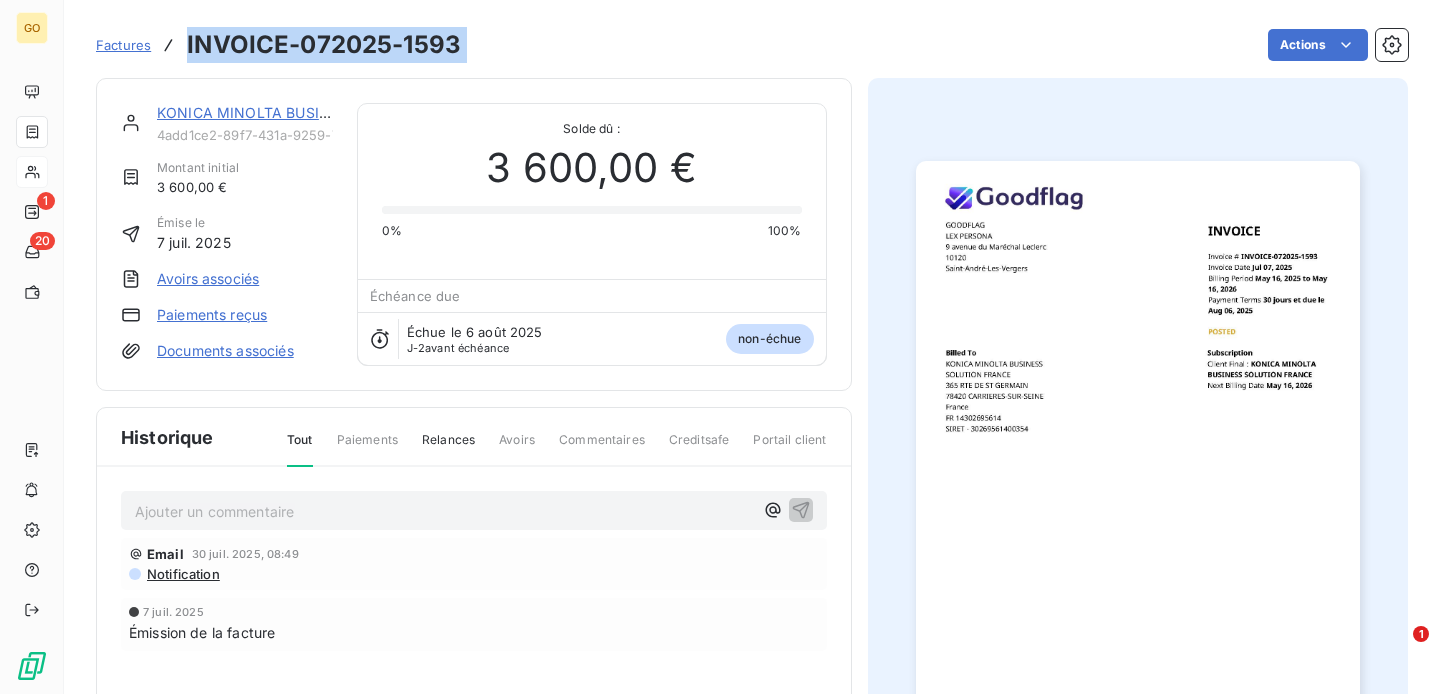 click on "INVOICE-072025-1593" at bounding box center (324, 45) 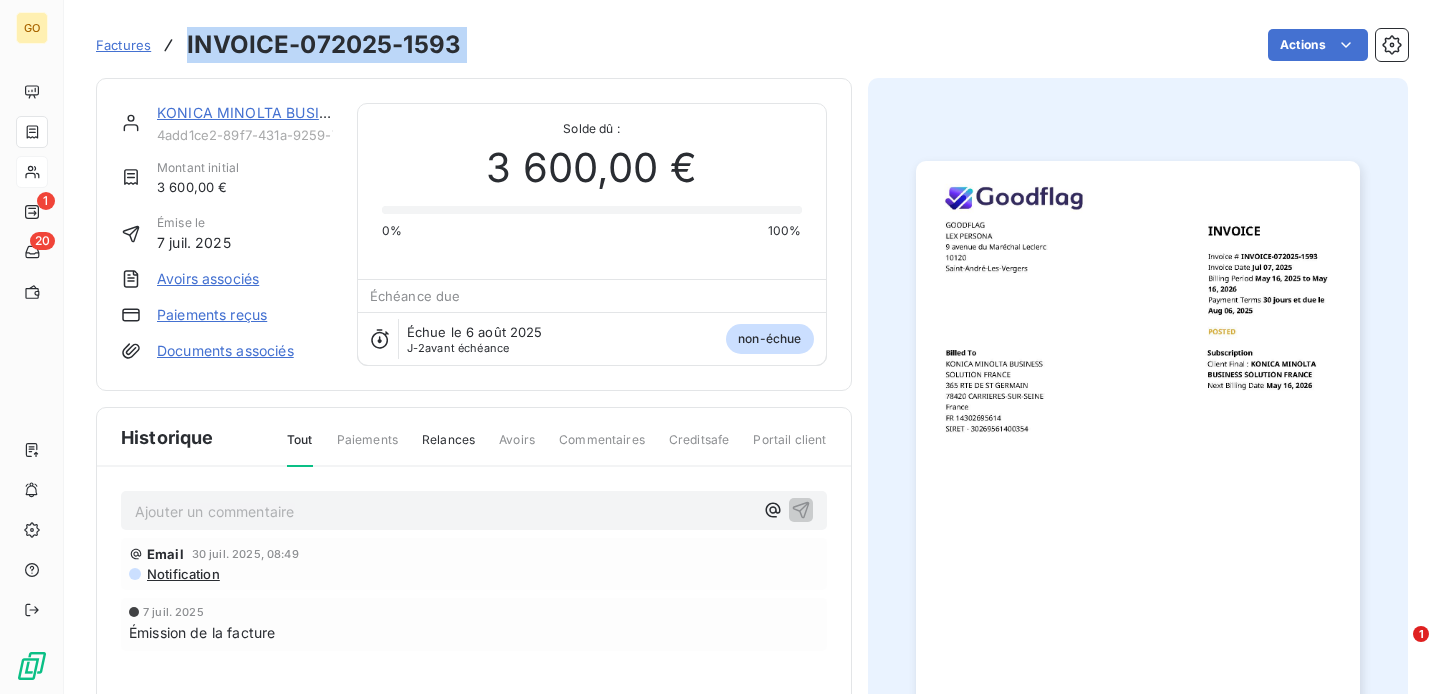 copy on "INVOICE-072025-1593 Actions" 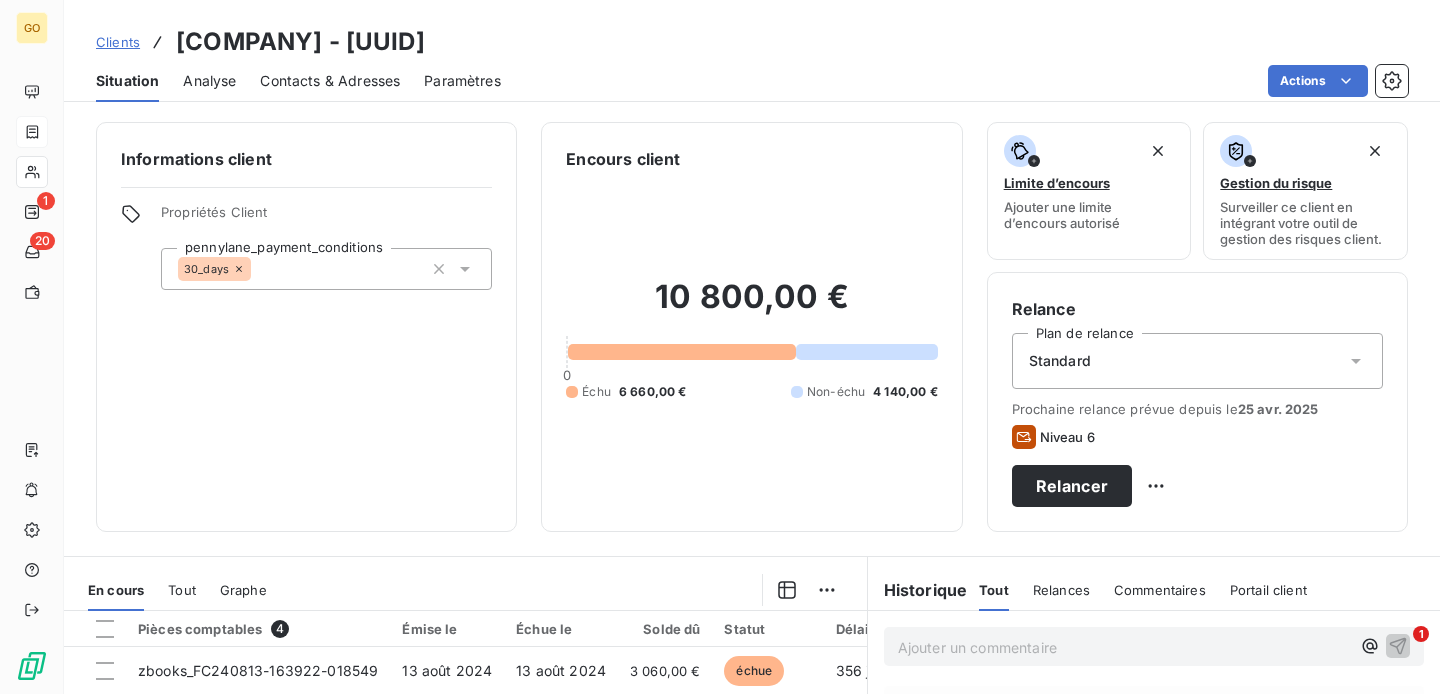 scroll, scrollTop: 362, scrollLeft: 0, axis: vertical 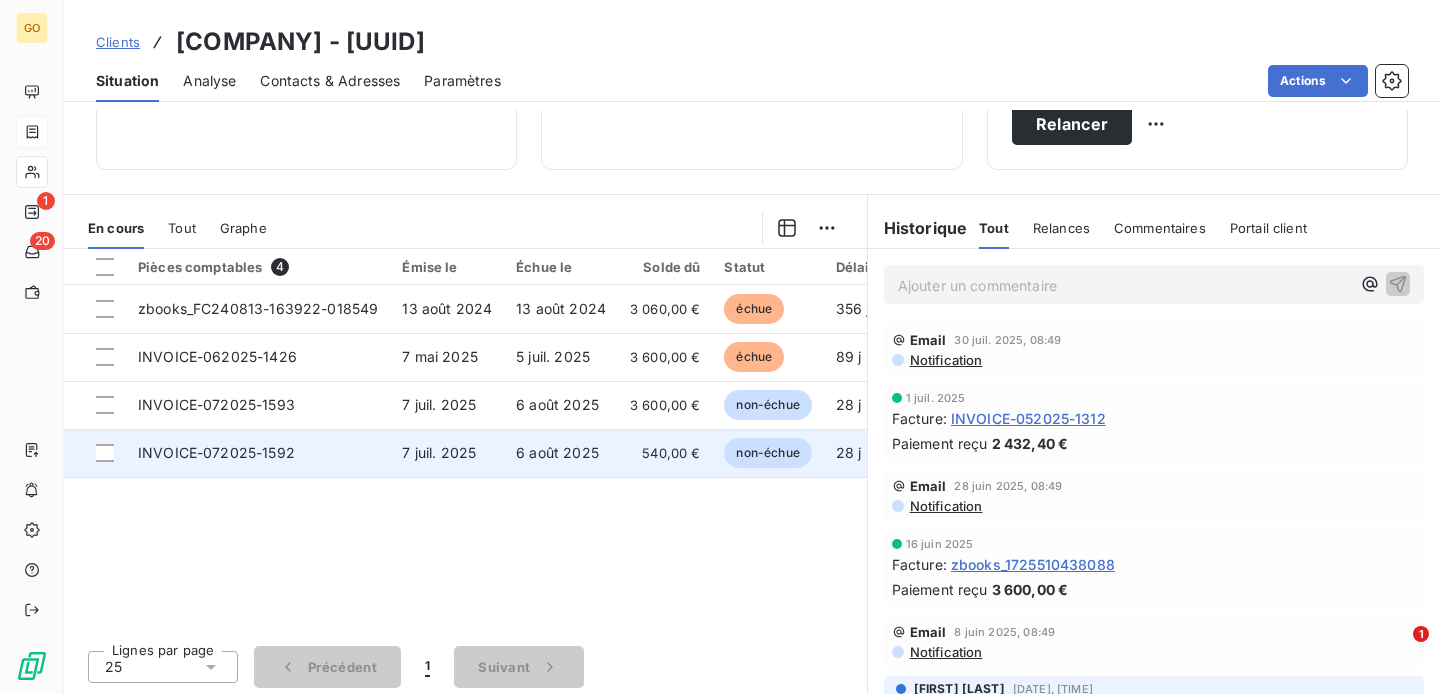 click on "INVOICE-072025-1592" at bounding box center [216, 452] 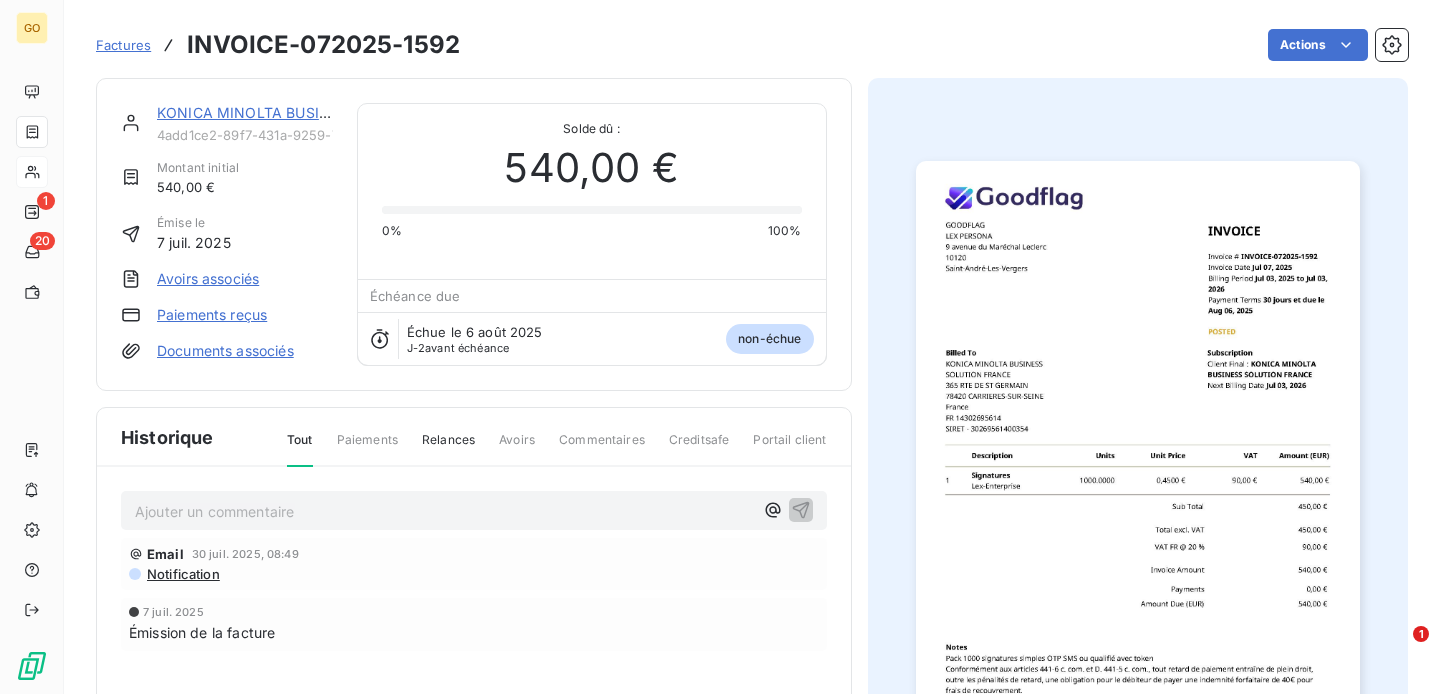 click on "INVOICE-072025-1592" at bounding box center (323, 45) 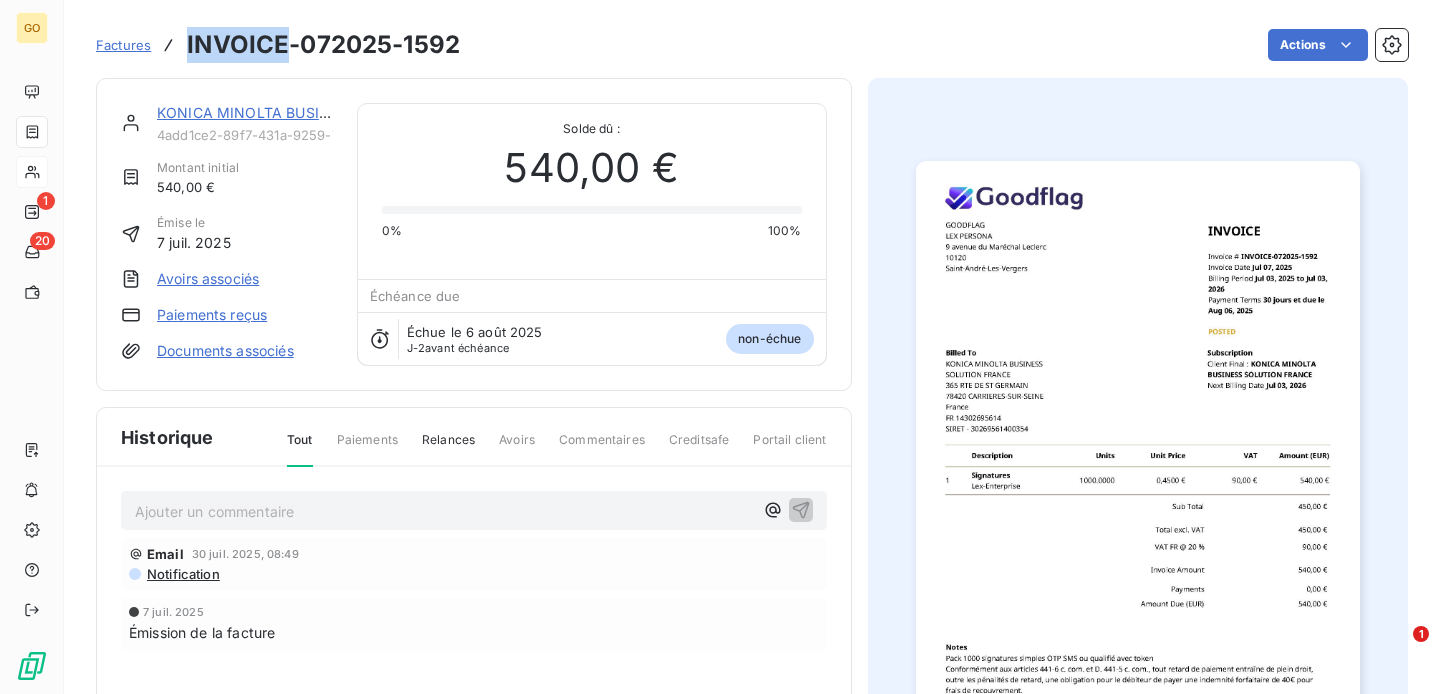 click on "INVOICE-072025-1592" at bounding box center (323, 45) 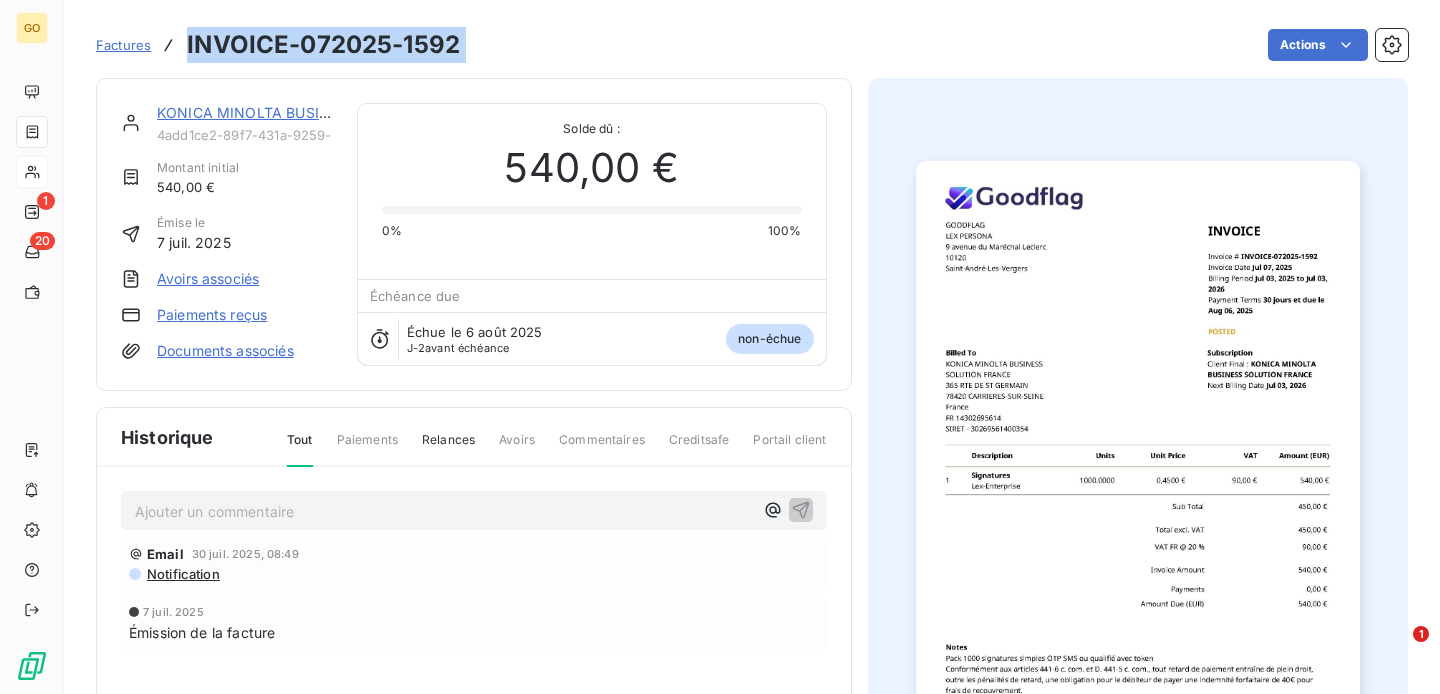 click on "INVOICE-072025-1592" at bounding box center [323, 45] 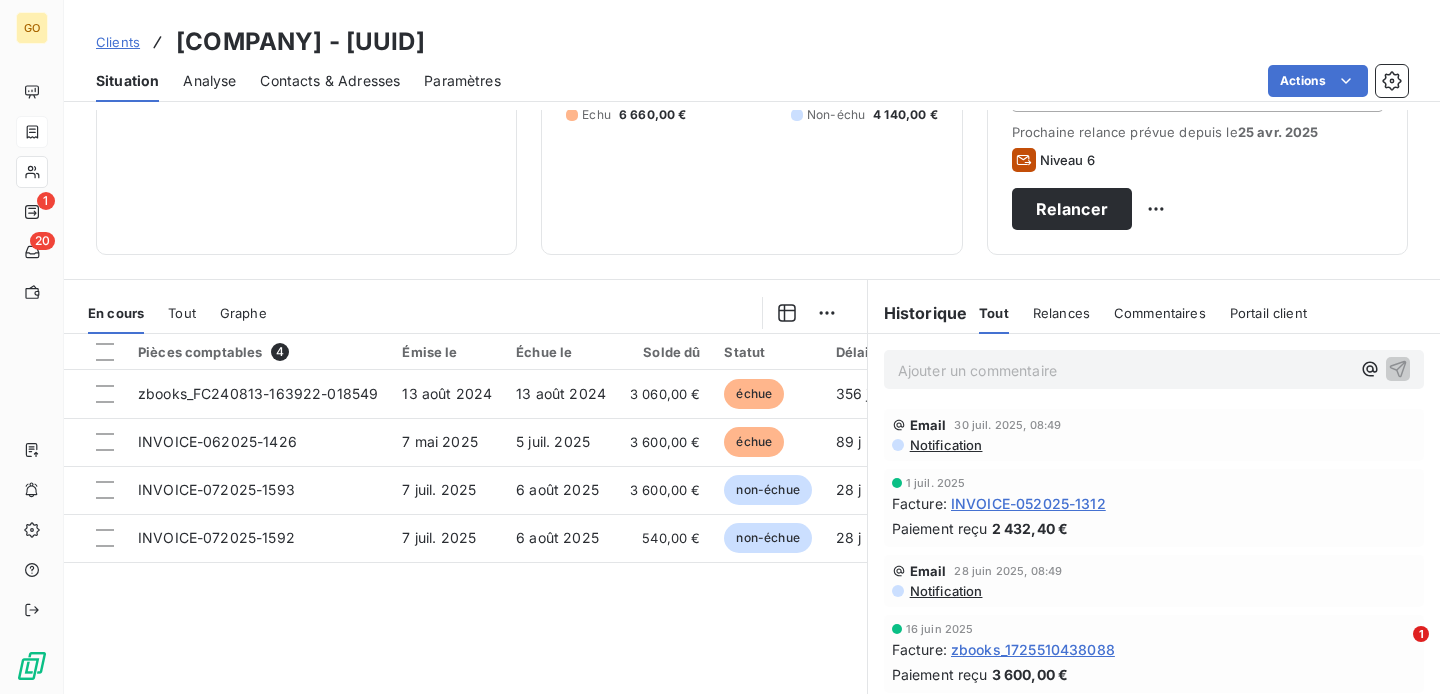 scroll, scrollTop: 276, scrollLeft: 0, axis: vertical 